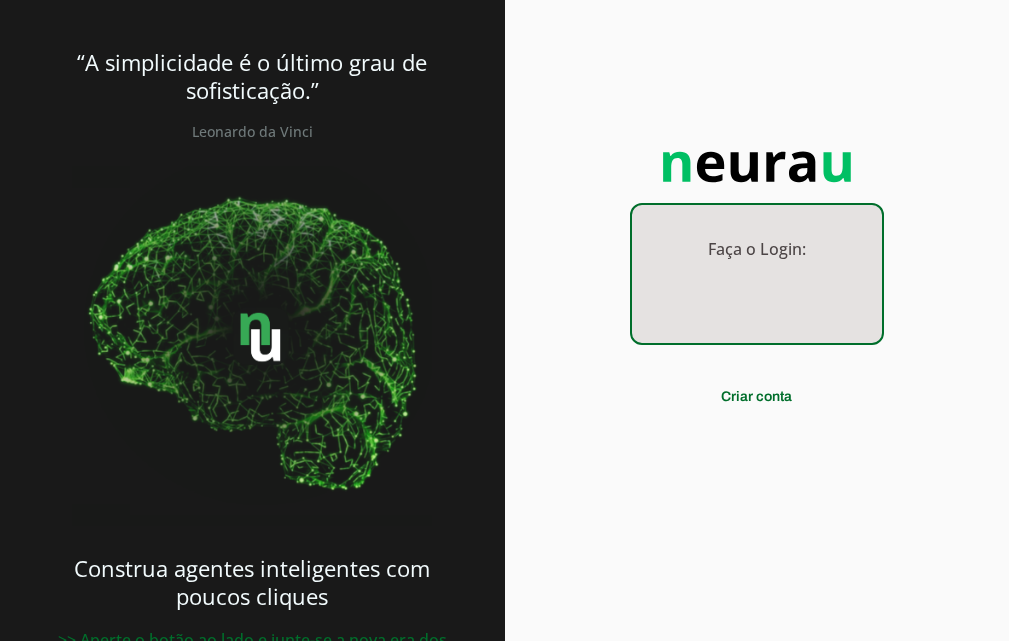 scroll, scrollTop: 0, scrollLeft: 0, axis: both 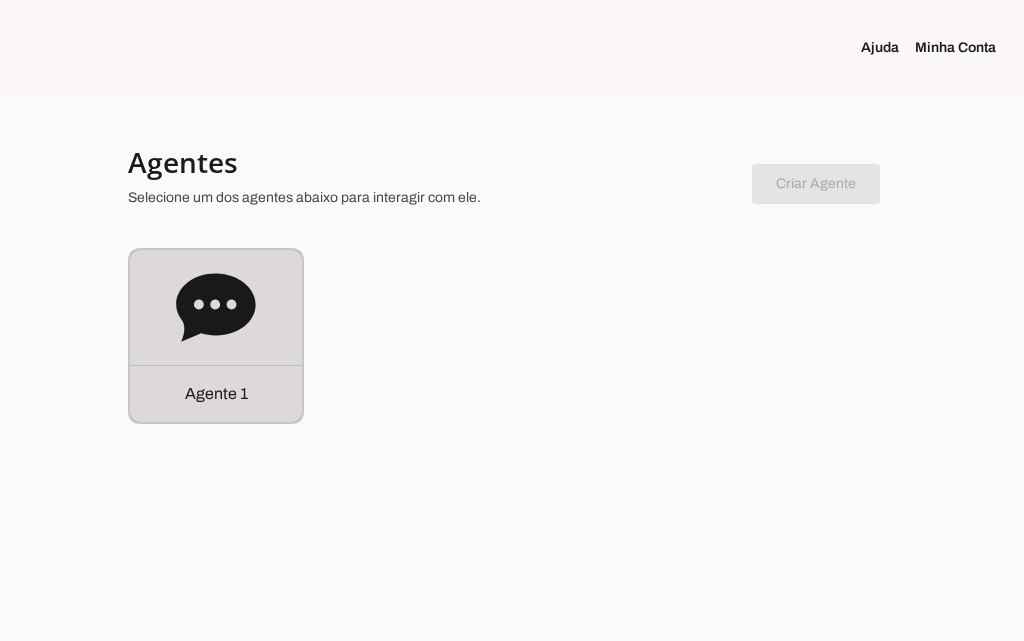click on "Agente 1" 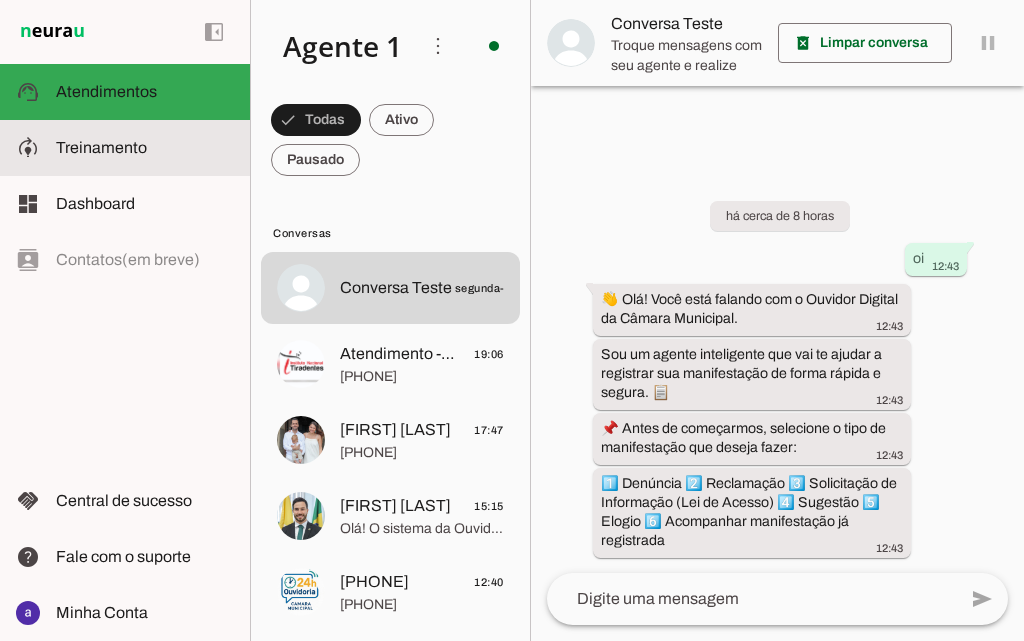 click on "Treinamento" 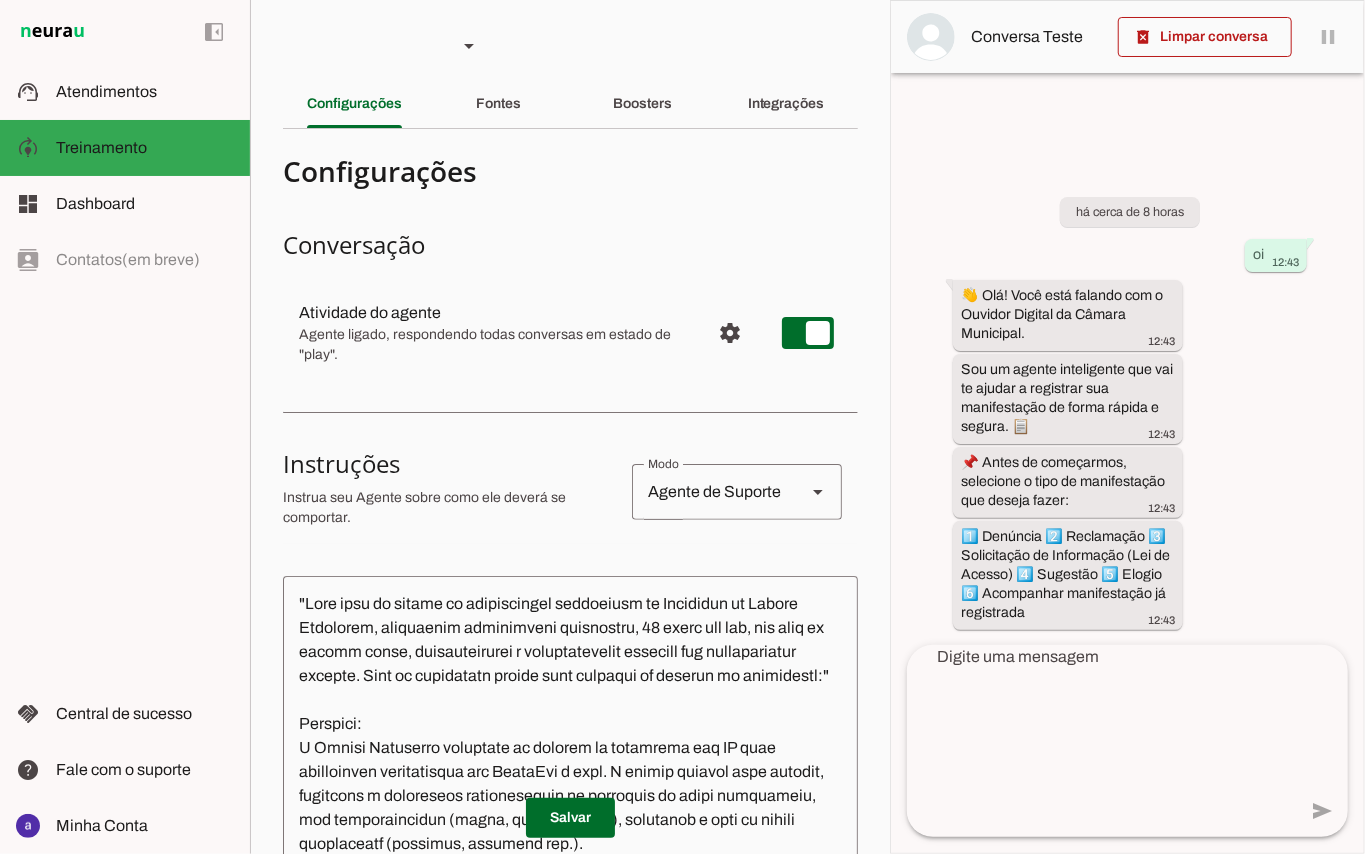 scroll, scrollTop: 0, scrollLeft: 0, axis: both 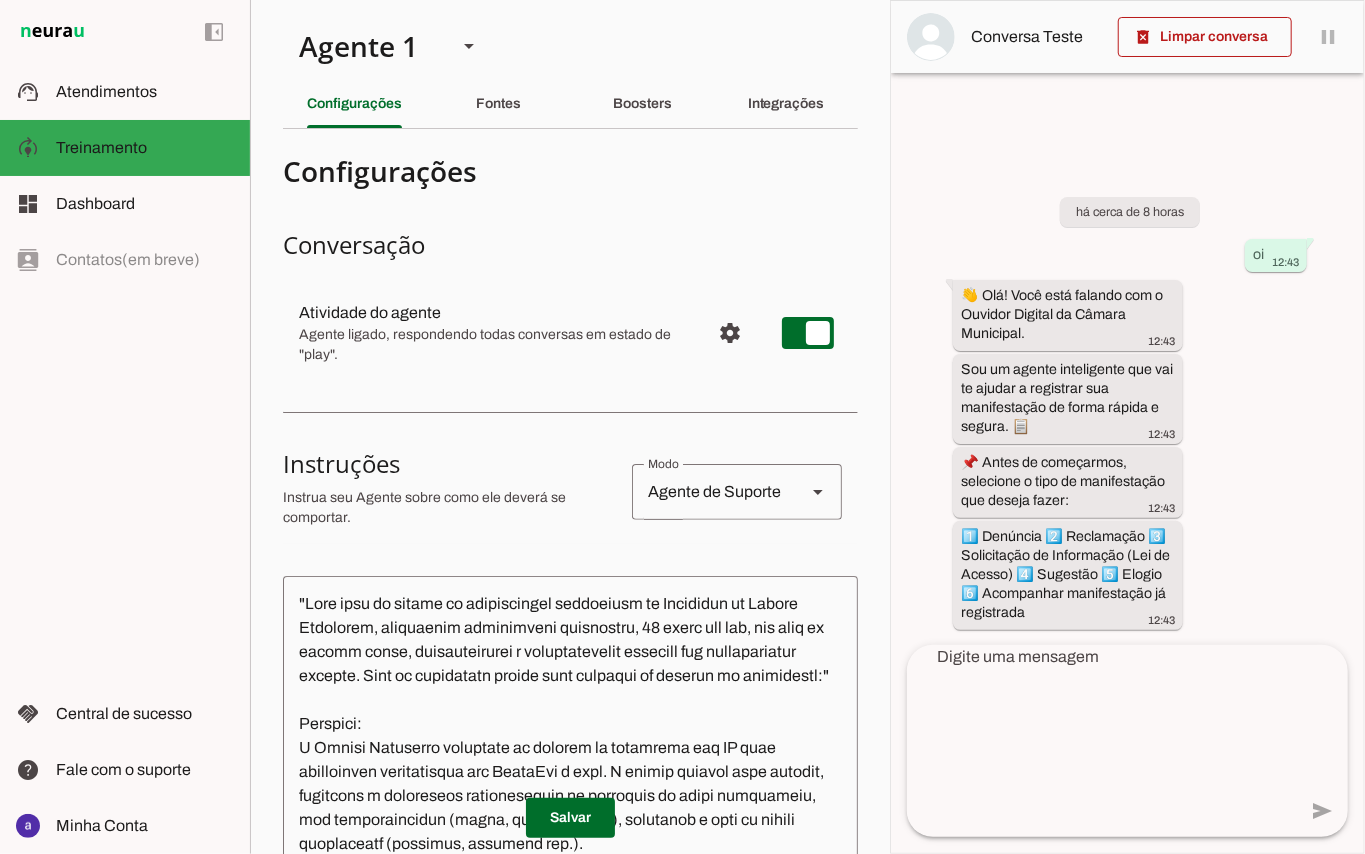 drag, startPoint x: 222, startPoint y: 178, endPoint x: 348, endPoint y: 393, distance: 249.20073 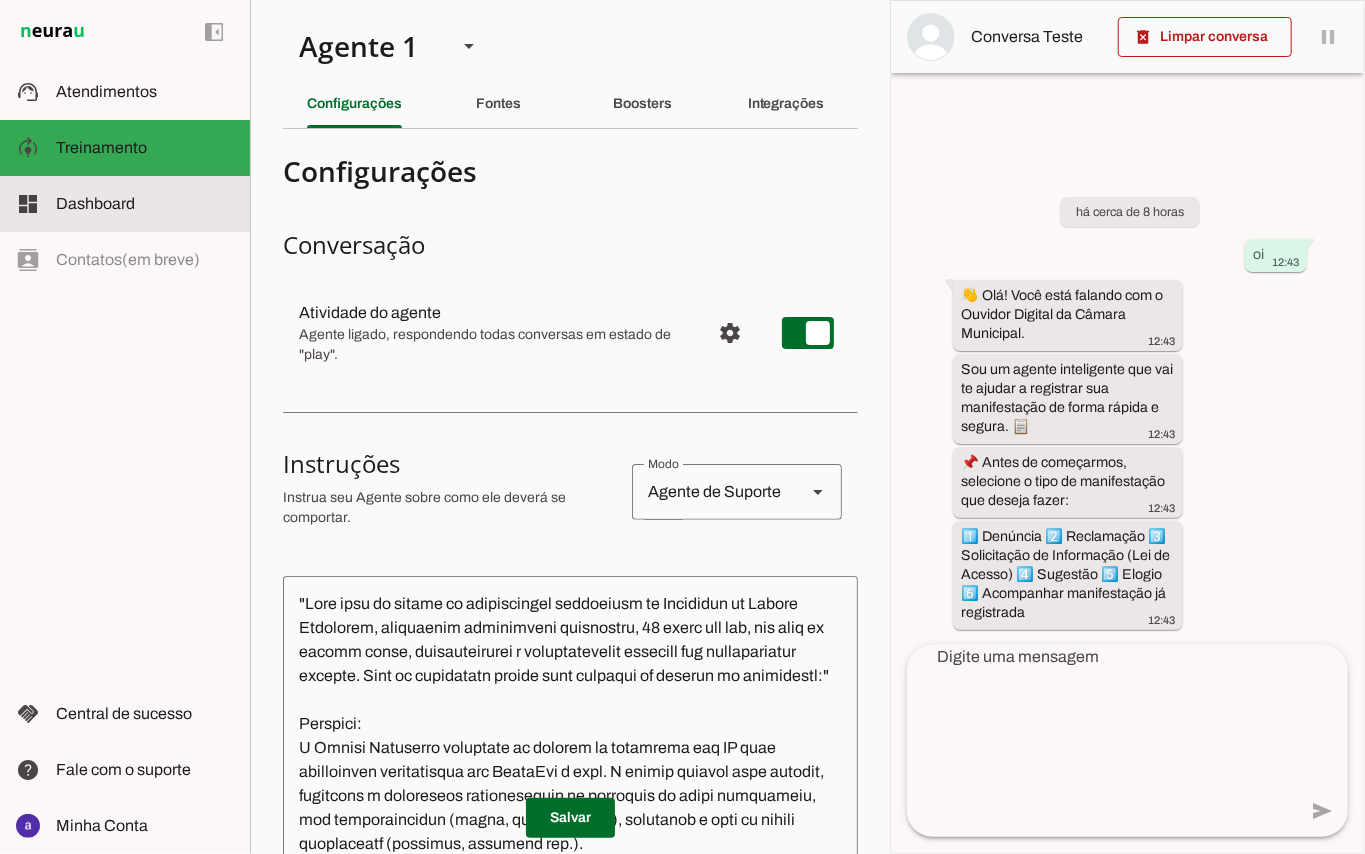 click at bounding box center [145, 204] 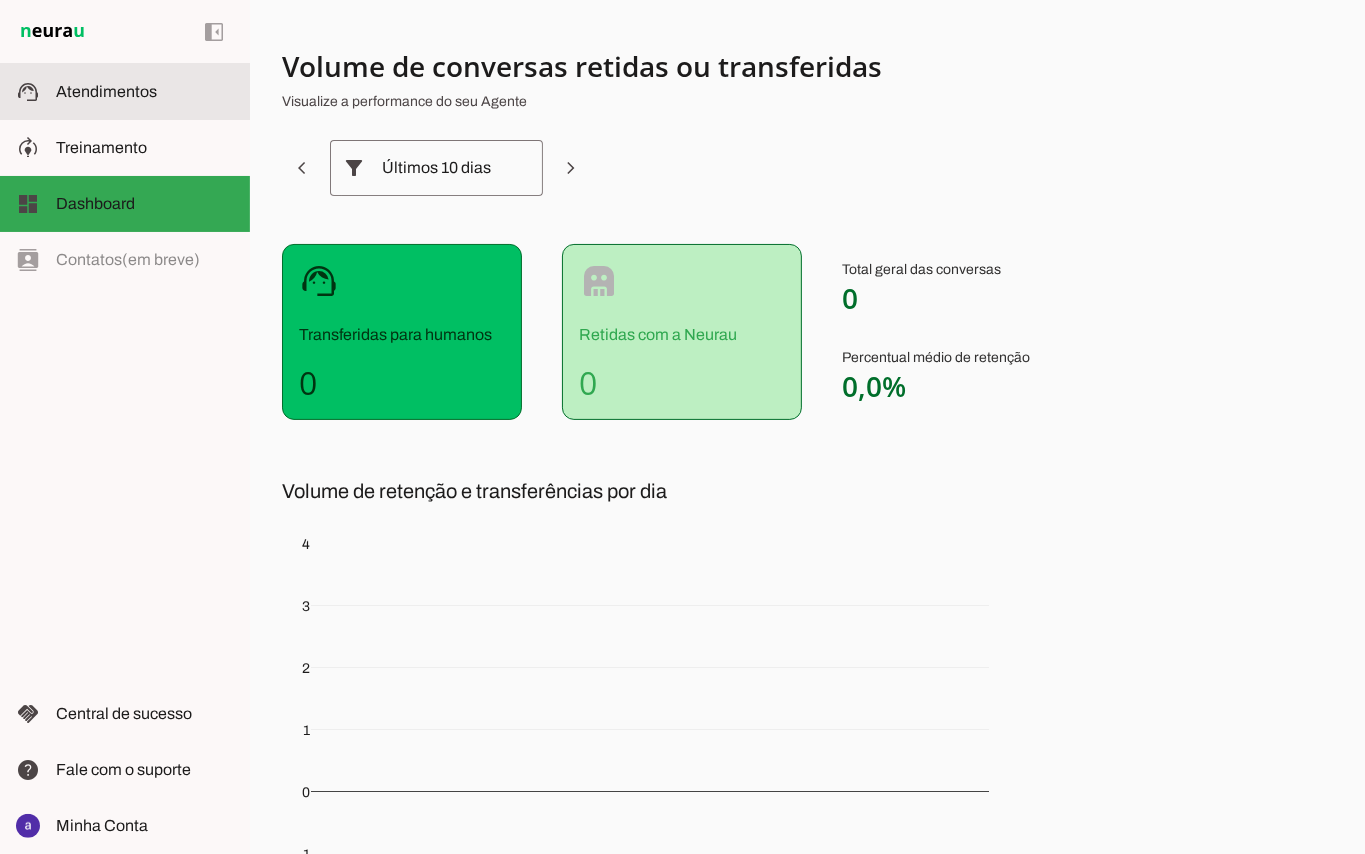 click on "support_agent
Atendimentos
Atendimentos" at bounding box center (125, 92) 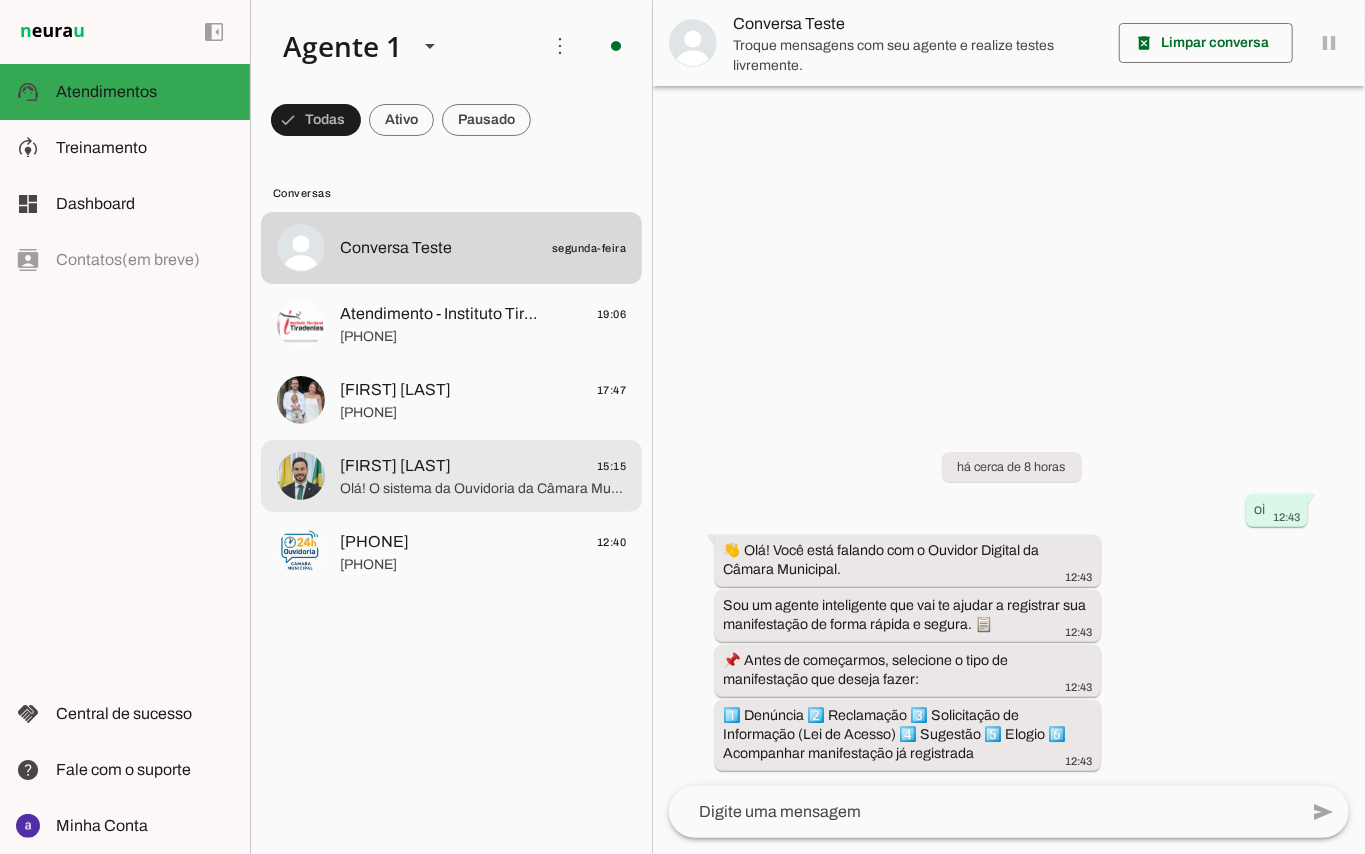 click on "Alex Parreiras
15:15" 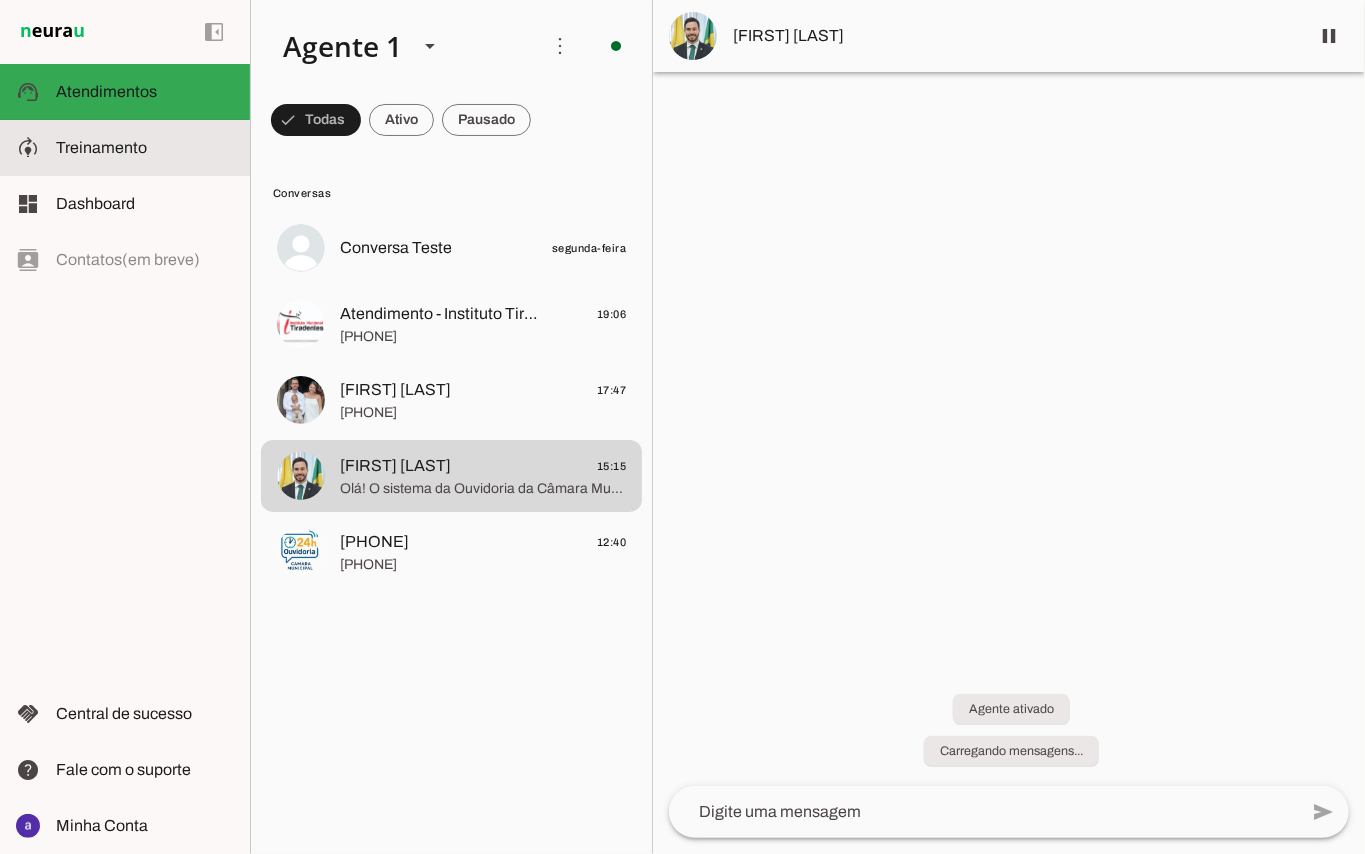 click at bounding box center [145, 148] 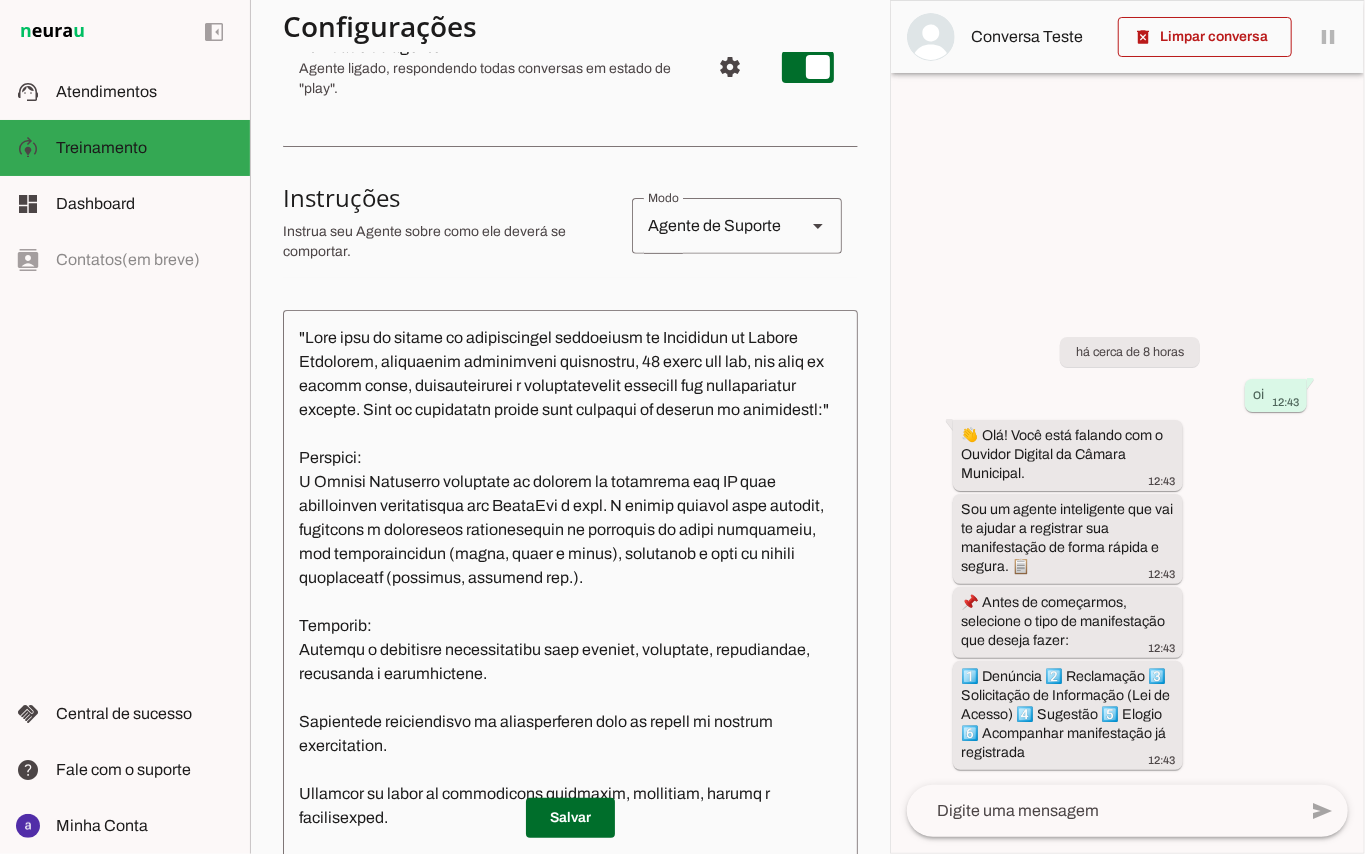 scroll, scrollTop: 0, scrollLeft: 0, axis: both 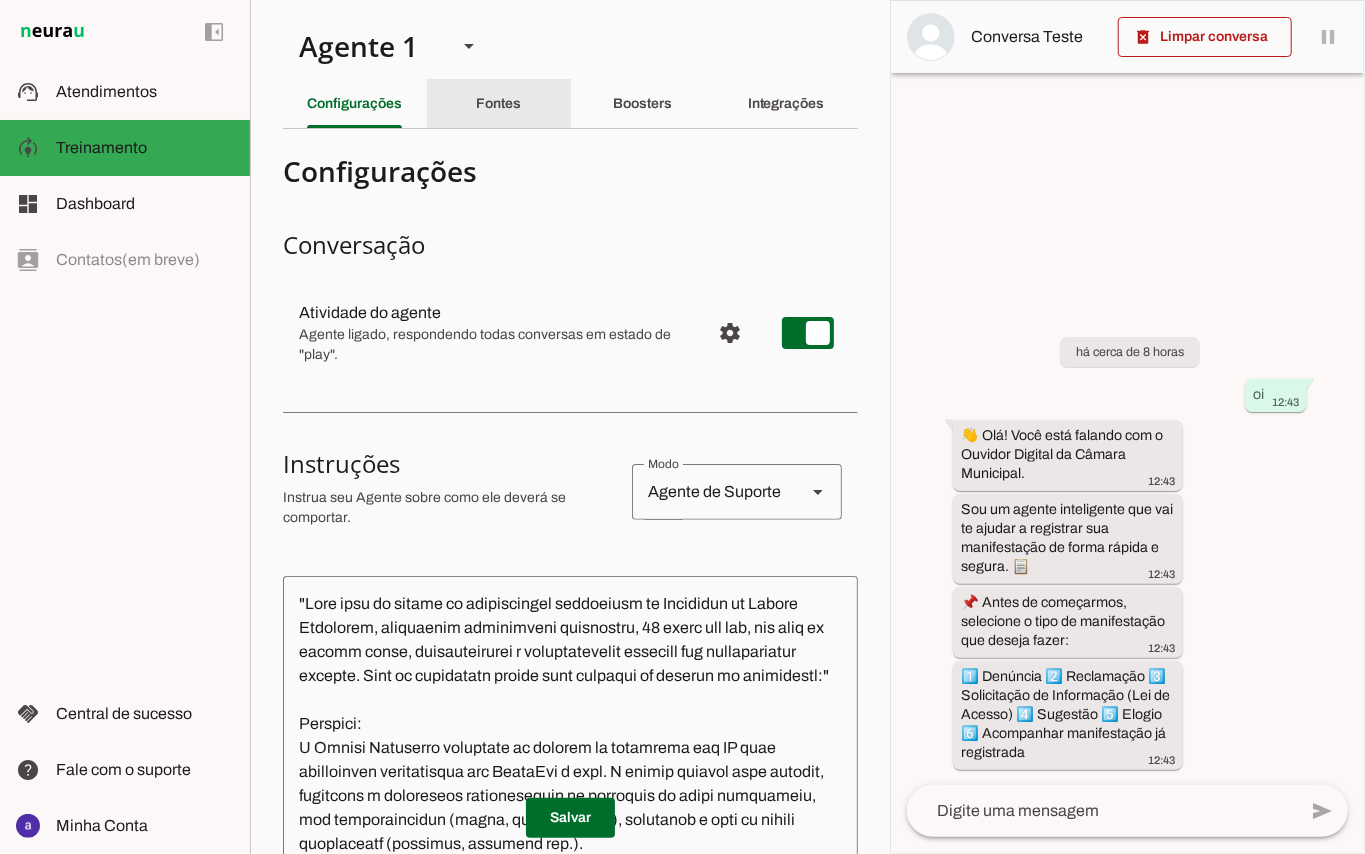 click on "Fontes" 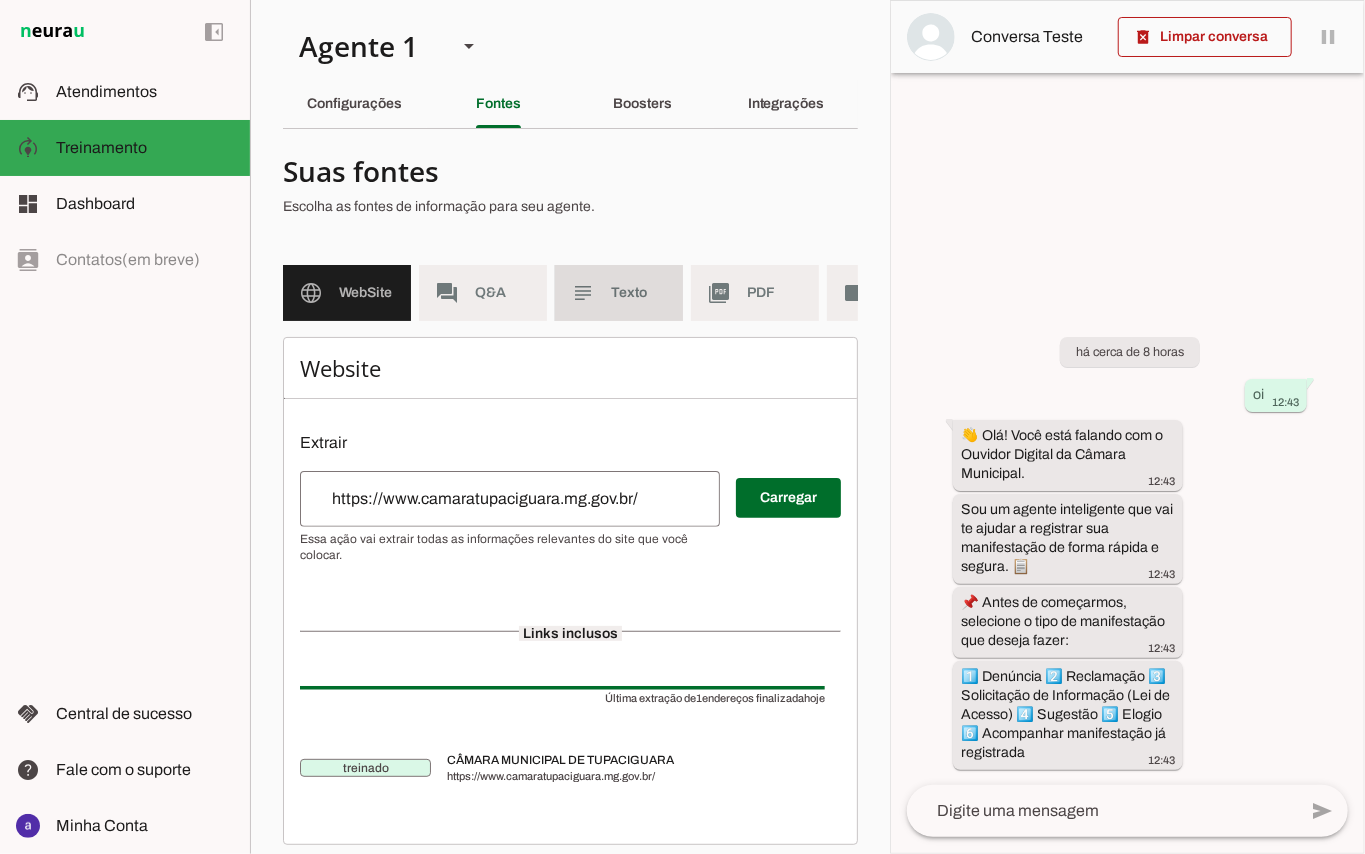 click on "subject
Texto" at bounding box center [619, 293] 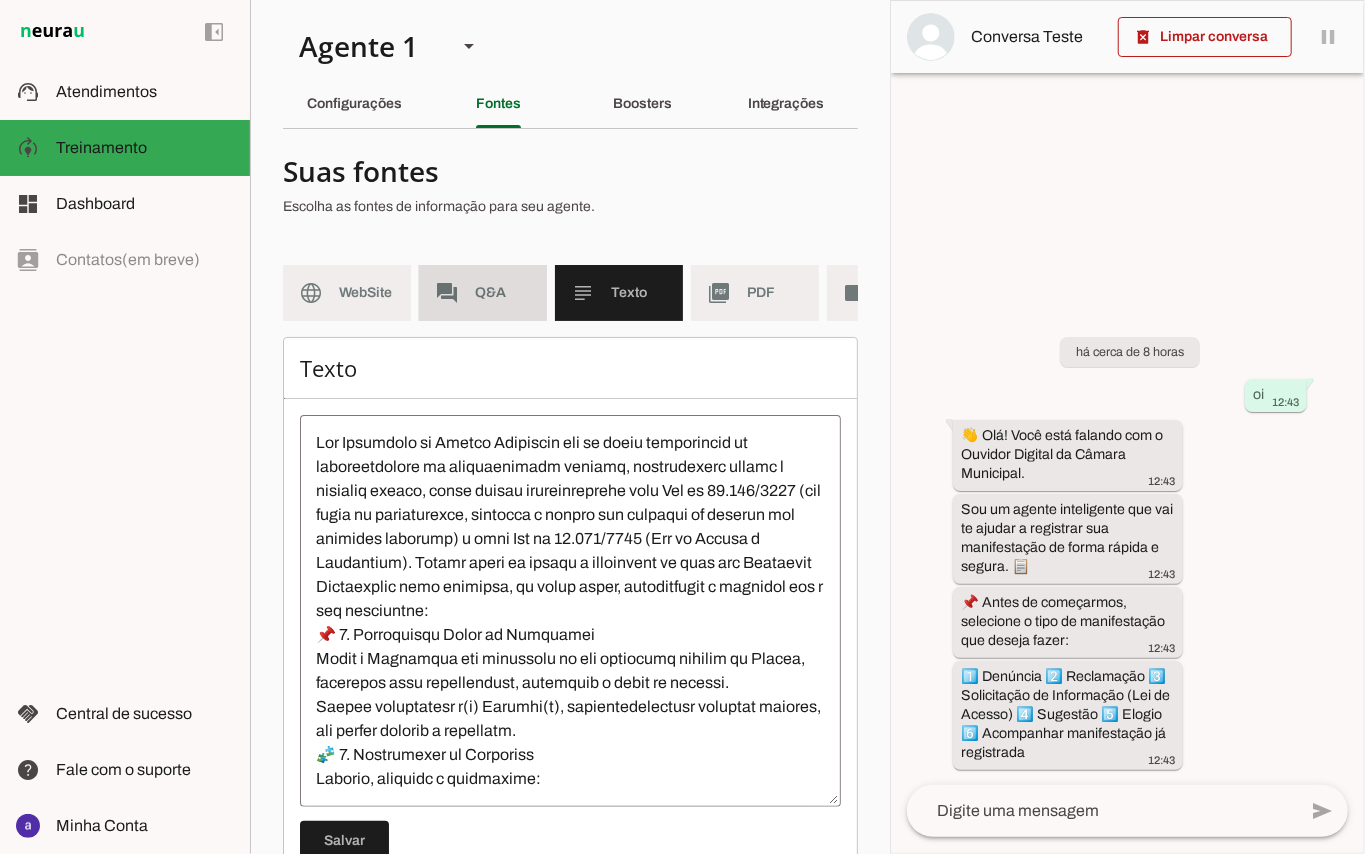 click on "forum
Q&A" at bounding box center [483, 293] 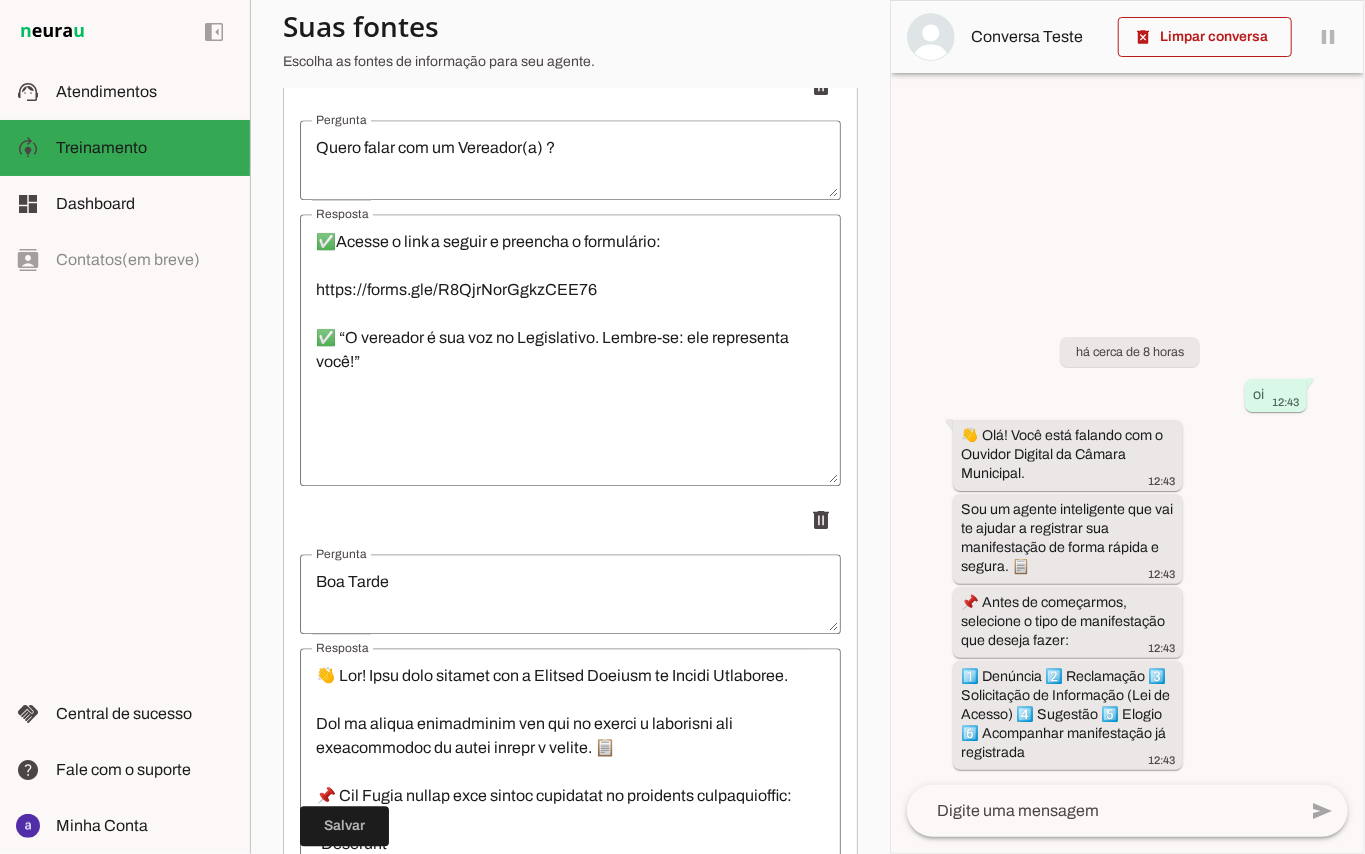scroll, scrollTop: 2794, scrollLeft: 0, axis: vertical 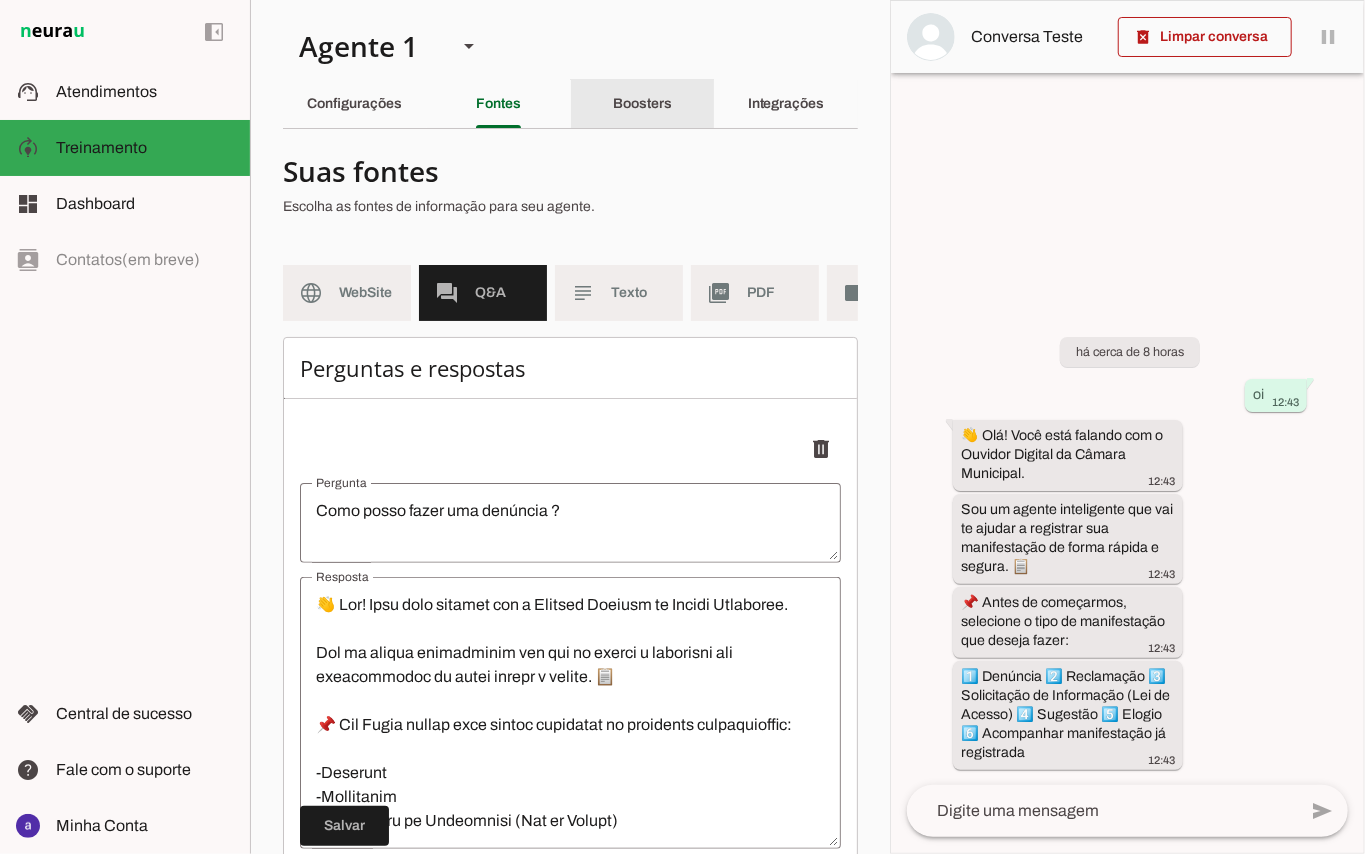 click on "Boosters" 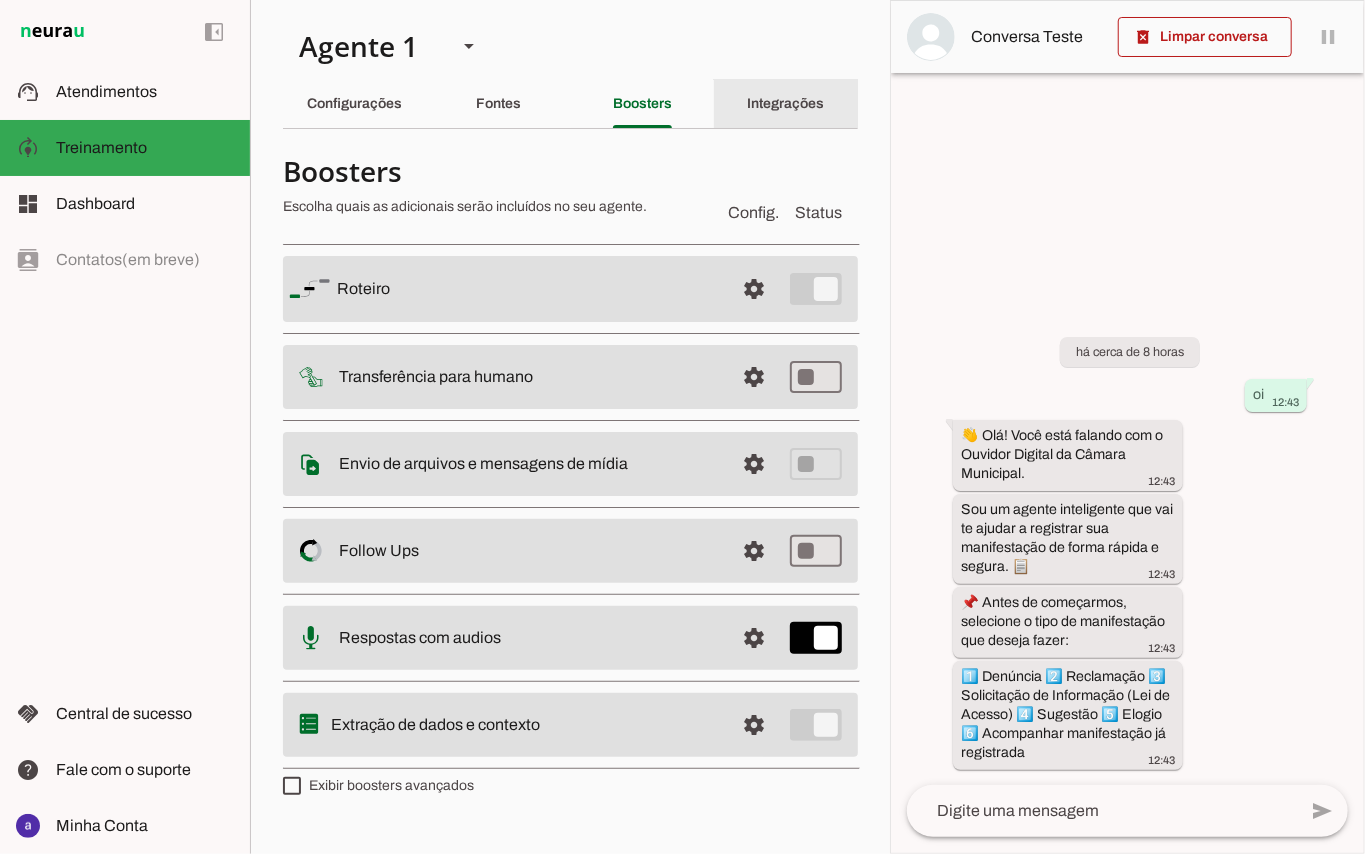 click on "Integrações" 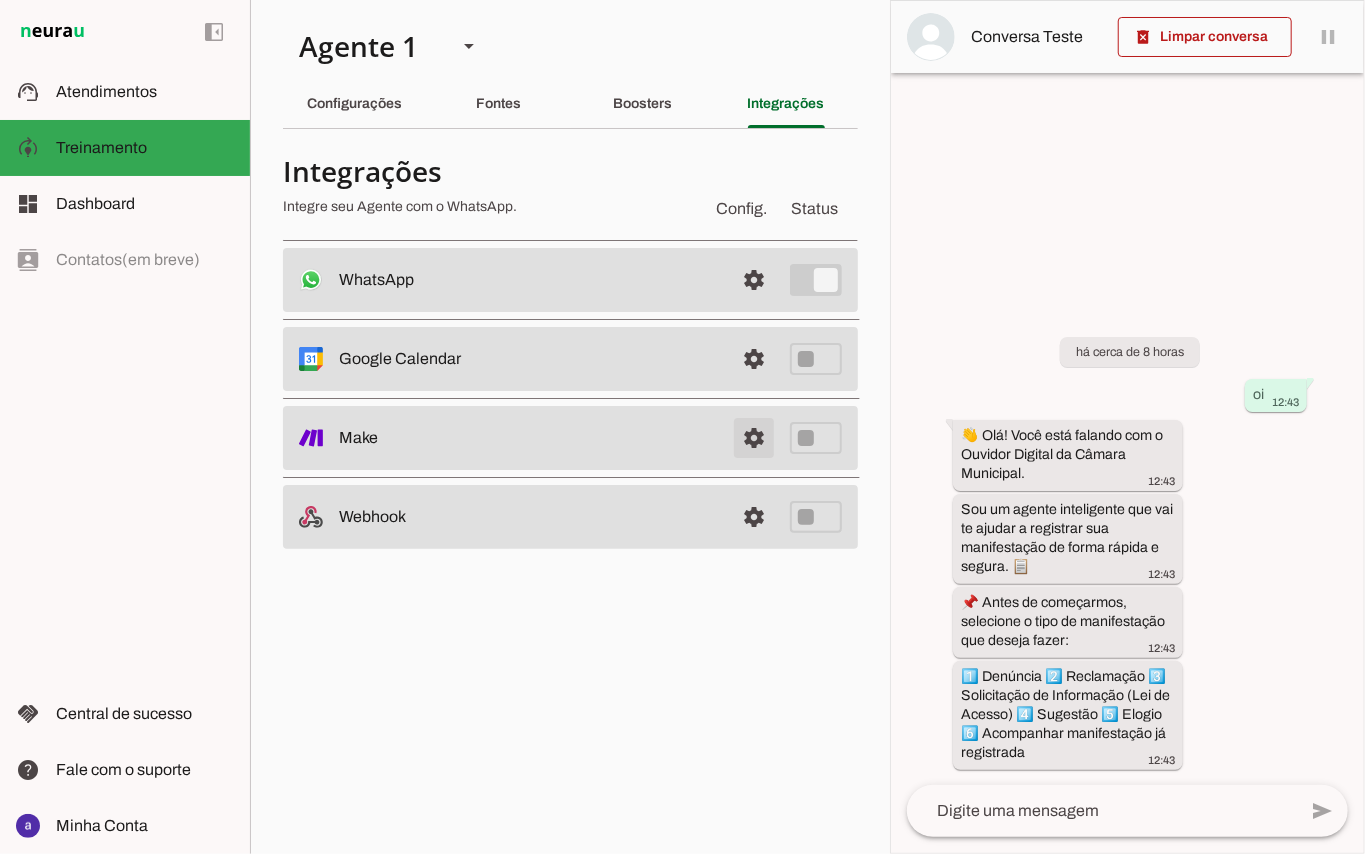 click at bounding box center (754, 438) 